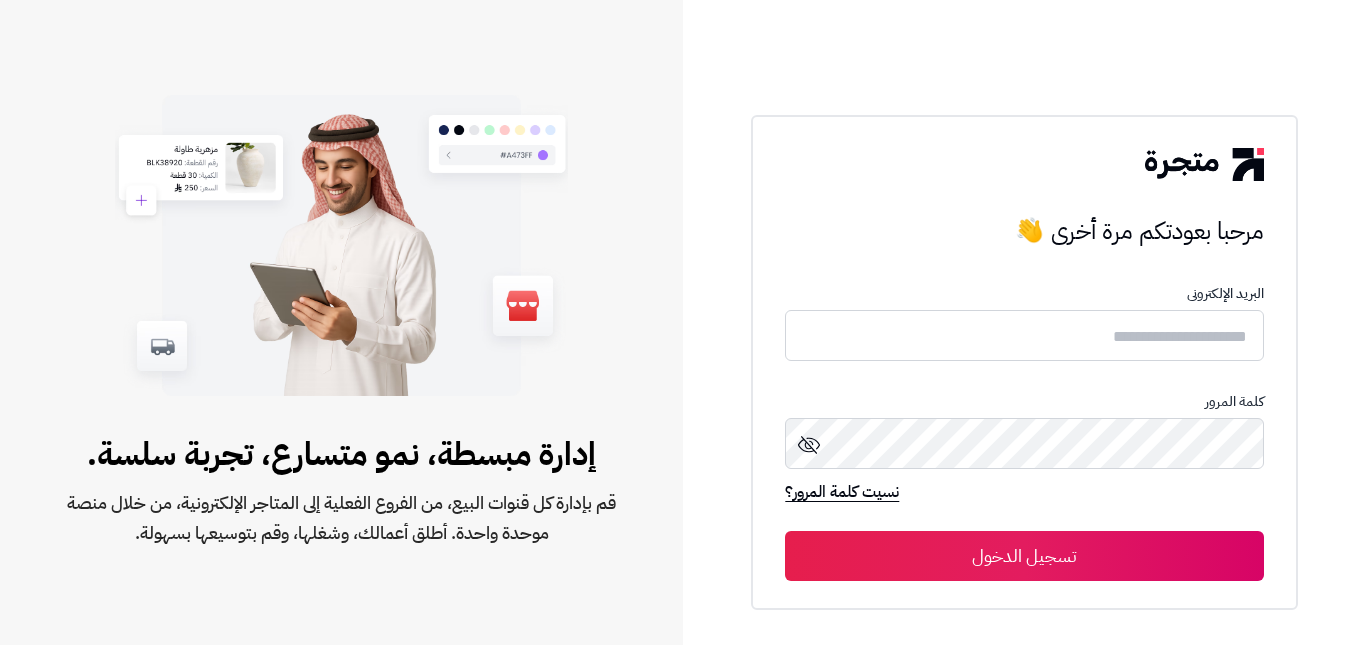 scroll, scrollTop: 0, scrollLeft: 0, axis: both 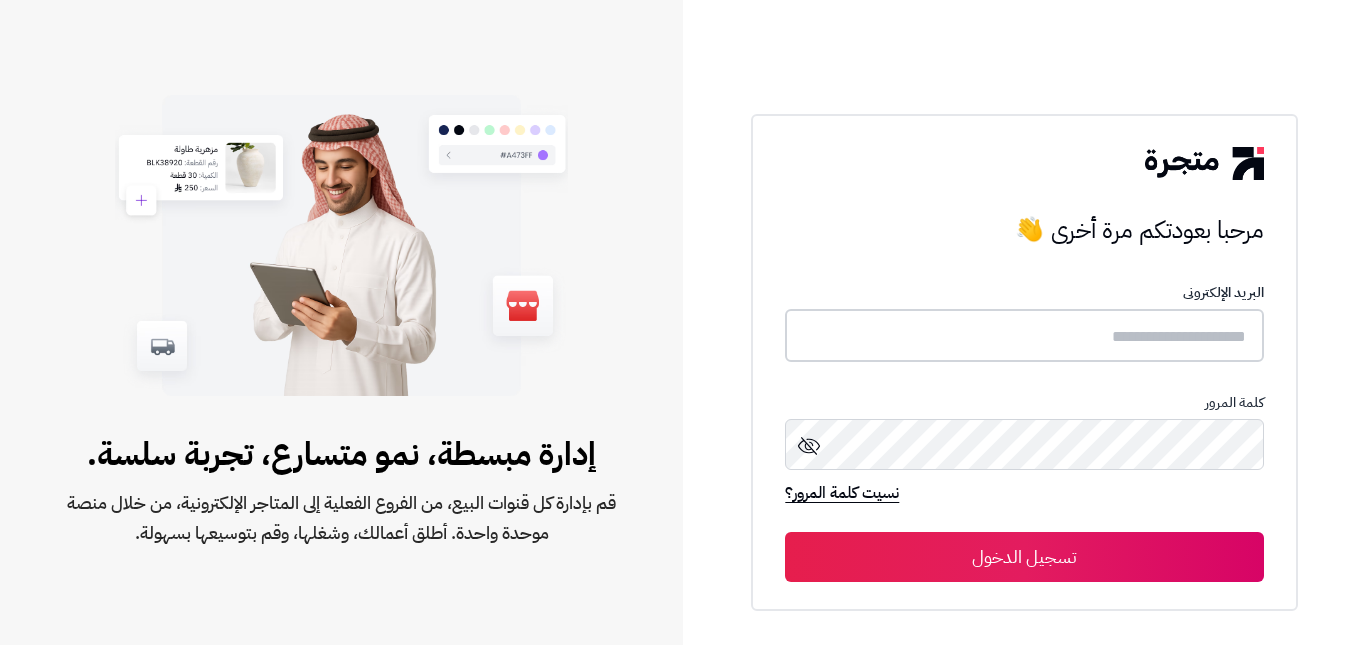 type on "**********" 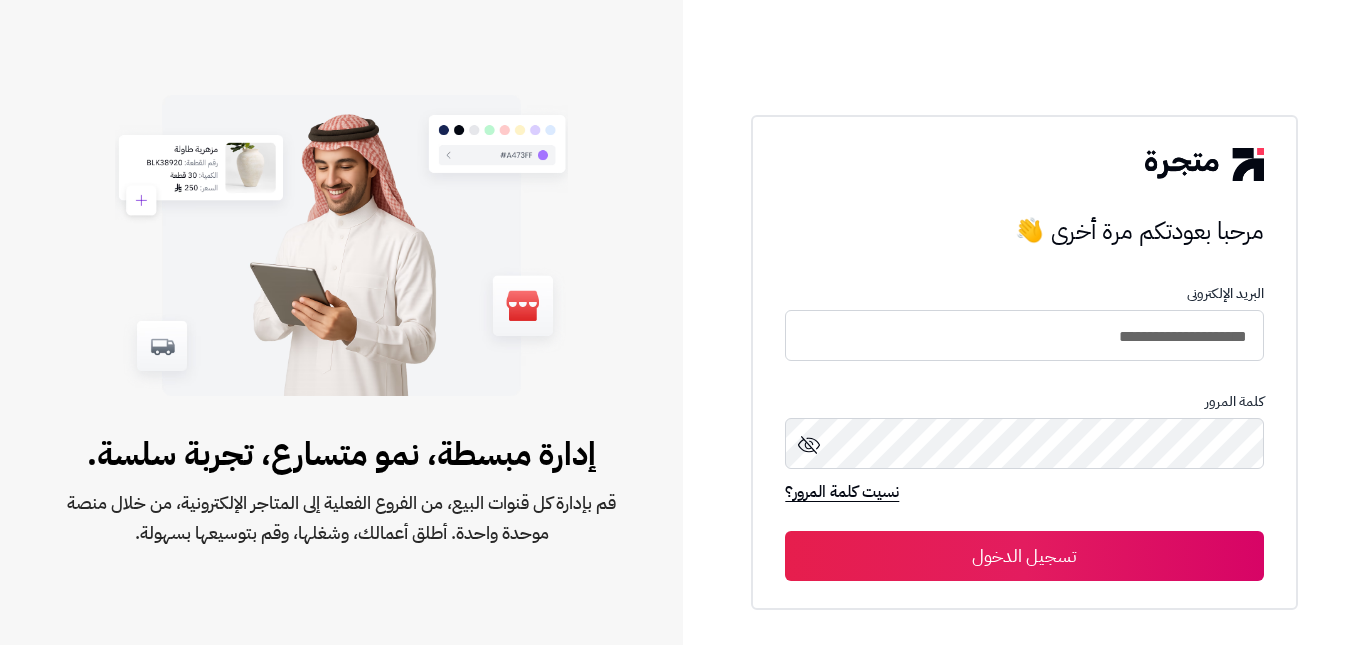 click on "تسجيل الدخول" at bounding box center (1024, 556) 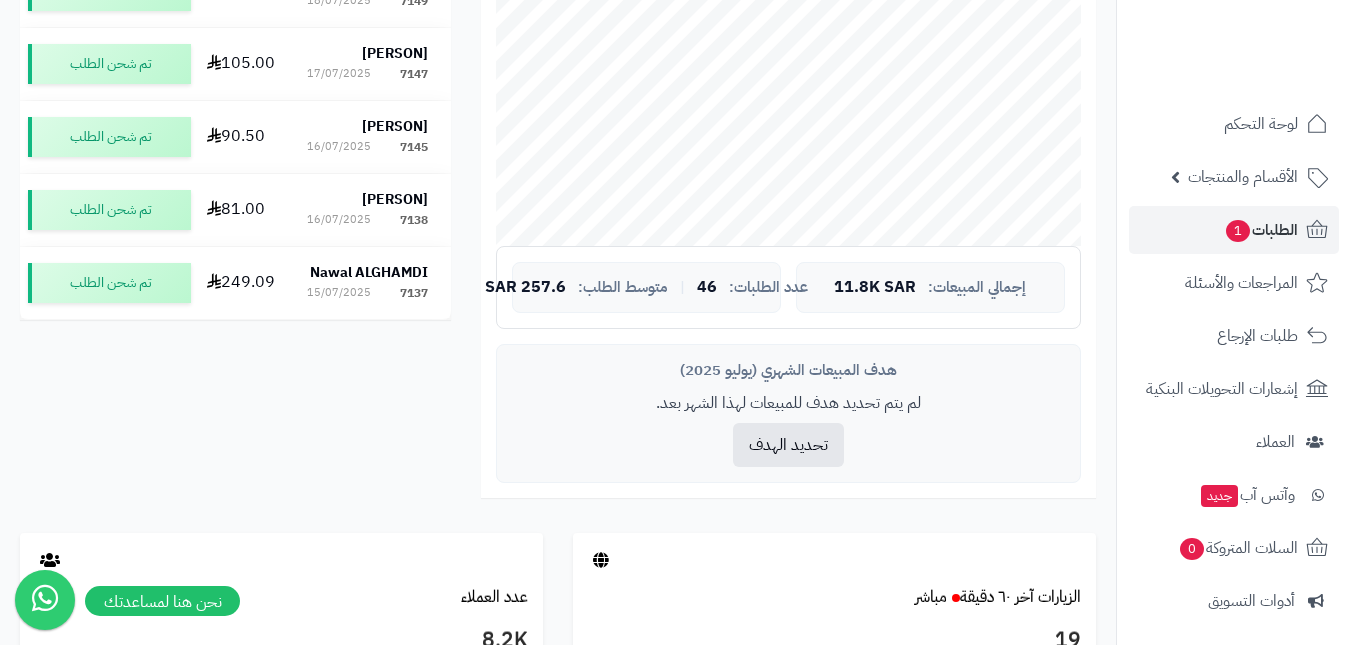 scroll, scrollTop: 600, scrollLeft: 0, axis: vertical 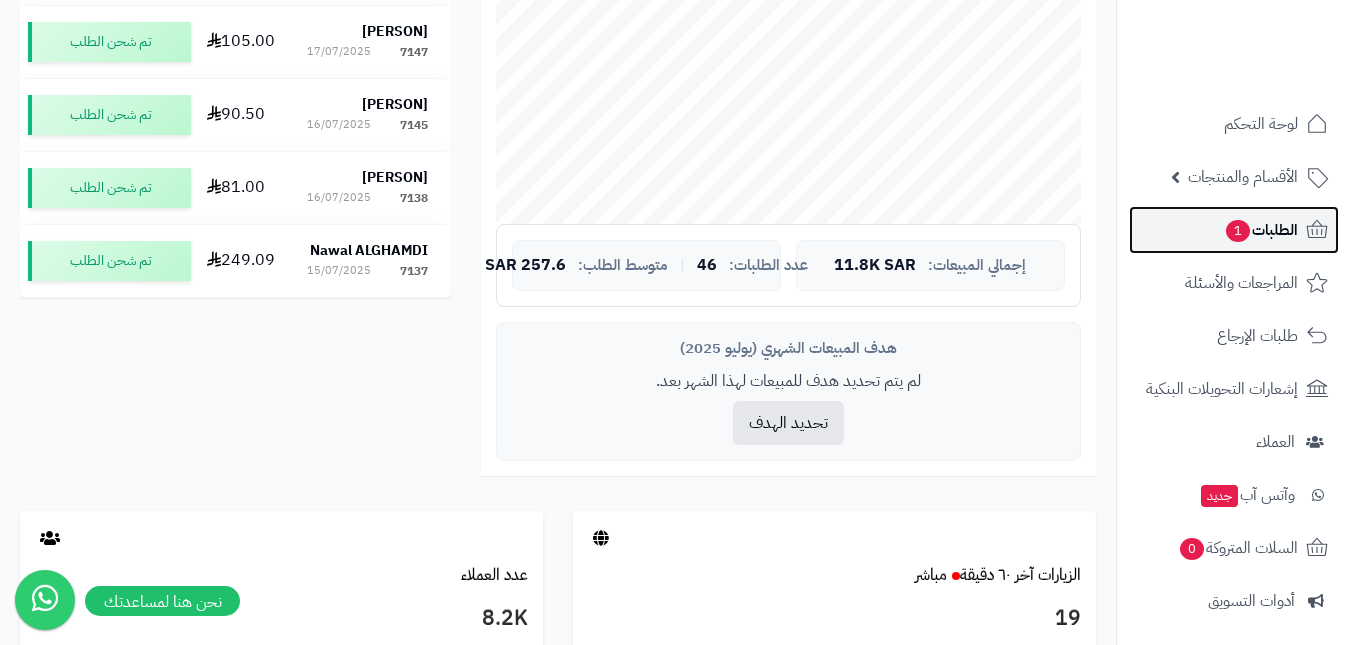 click on "الطلبات  1" at bounding box center (1261, 230) 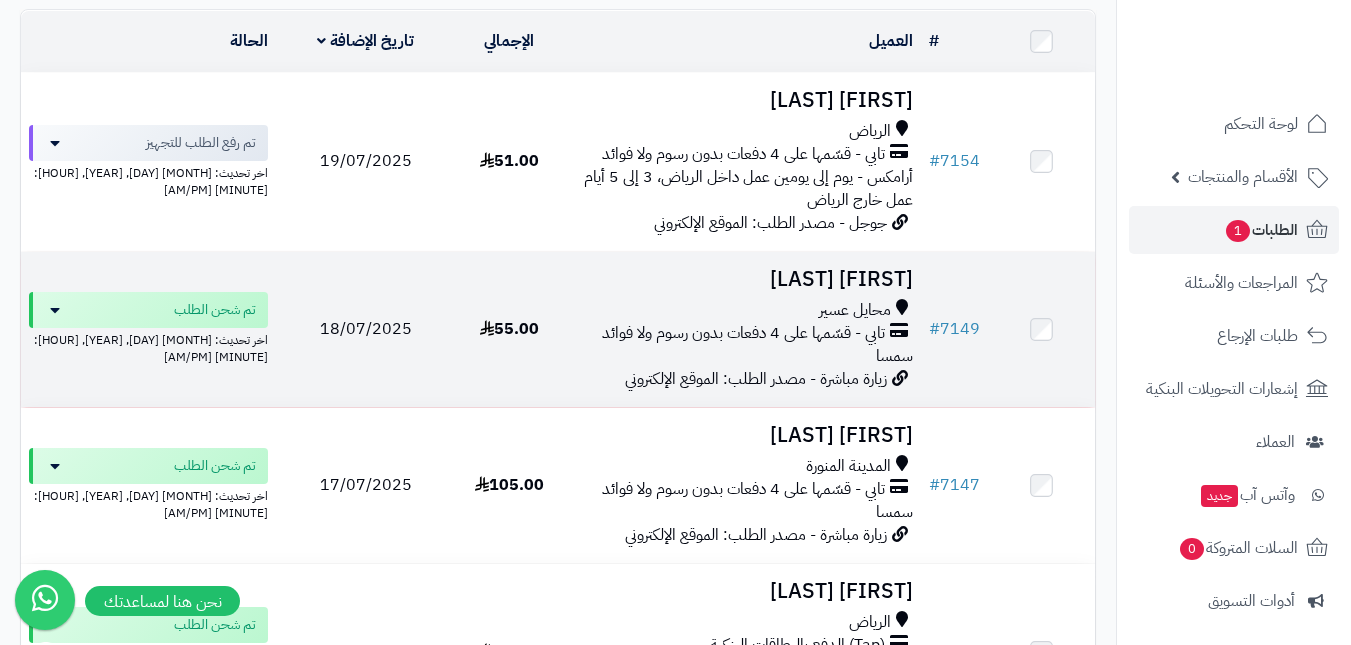 scroll, scrollTop: 200, scrollLeft: 0, axis: vertical 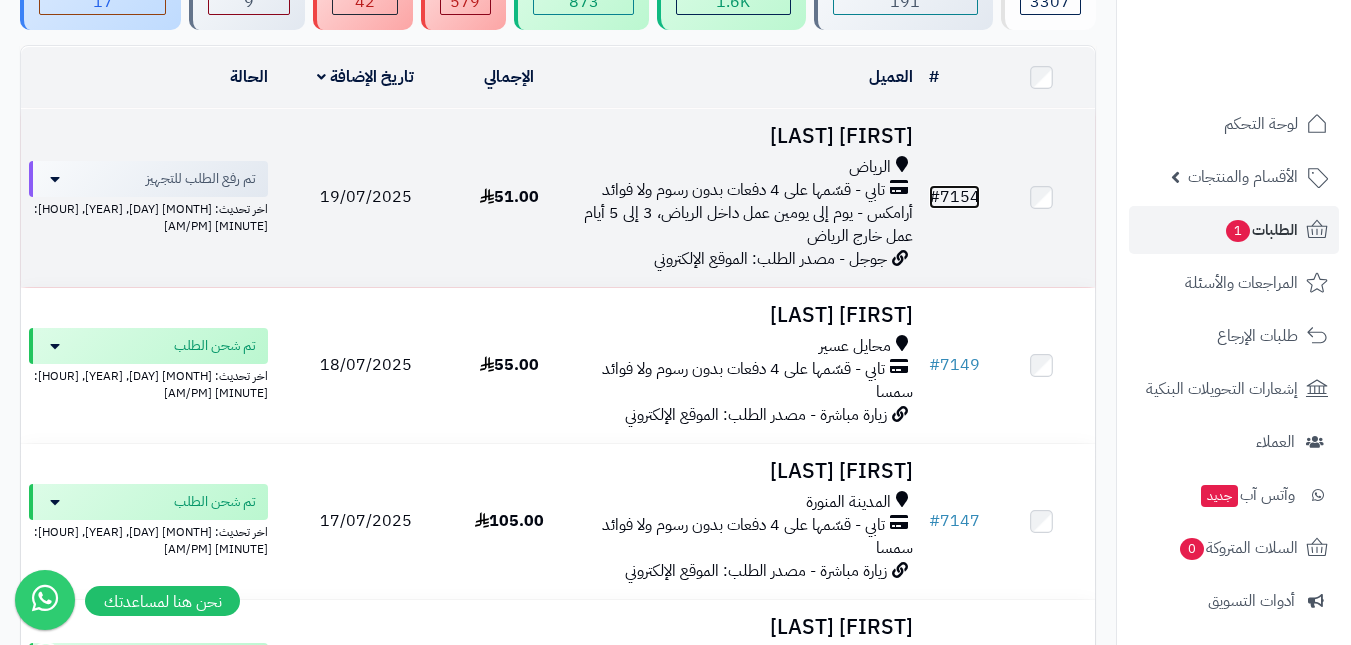 click on "# [NUMBER]" at bounding box center (954, 197) 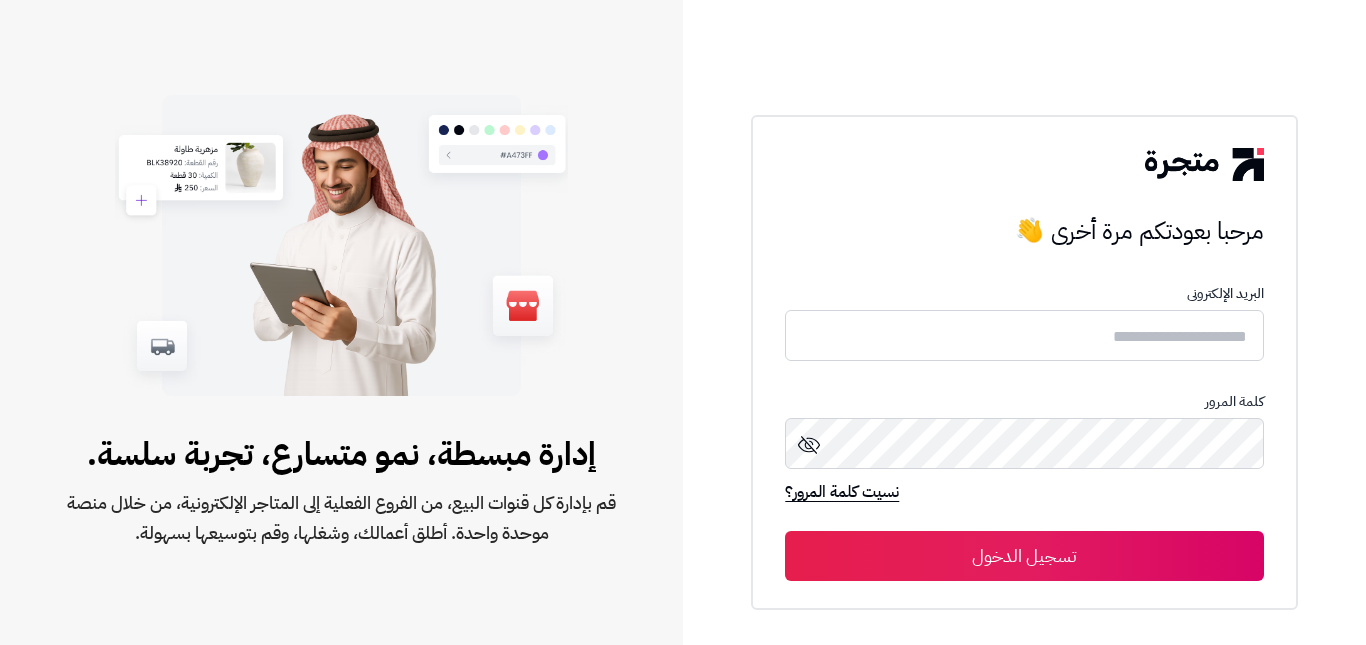 scroll, scrollTop: 0, scrollLeft: 0, axis: both 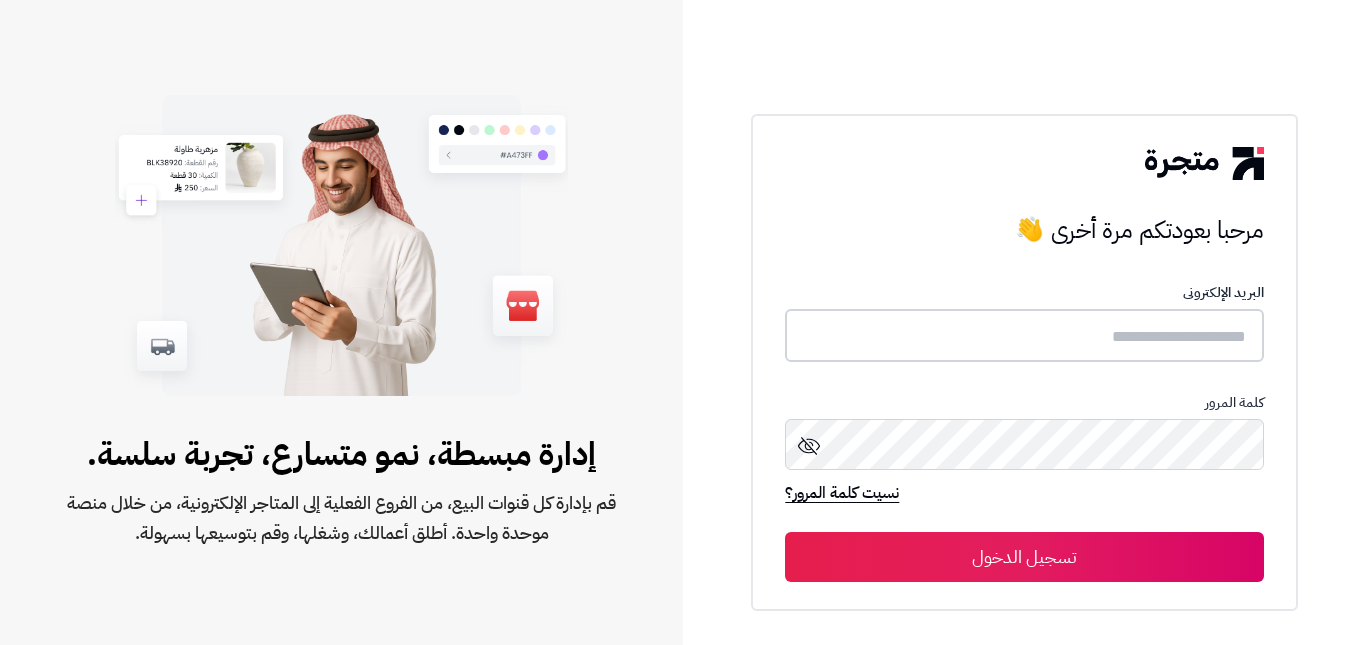 type on "**********" 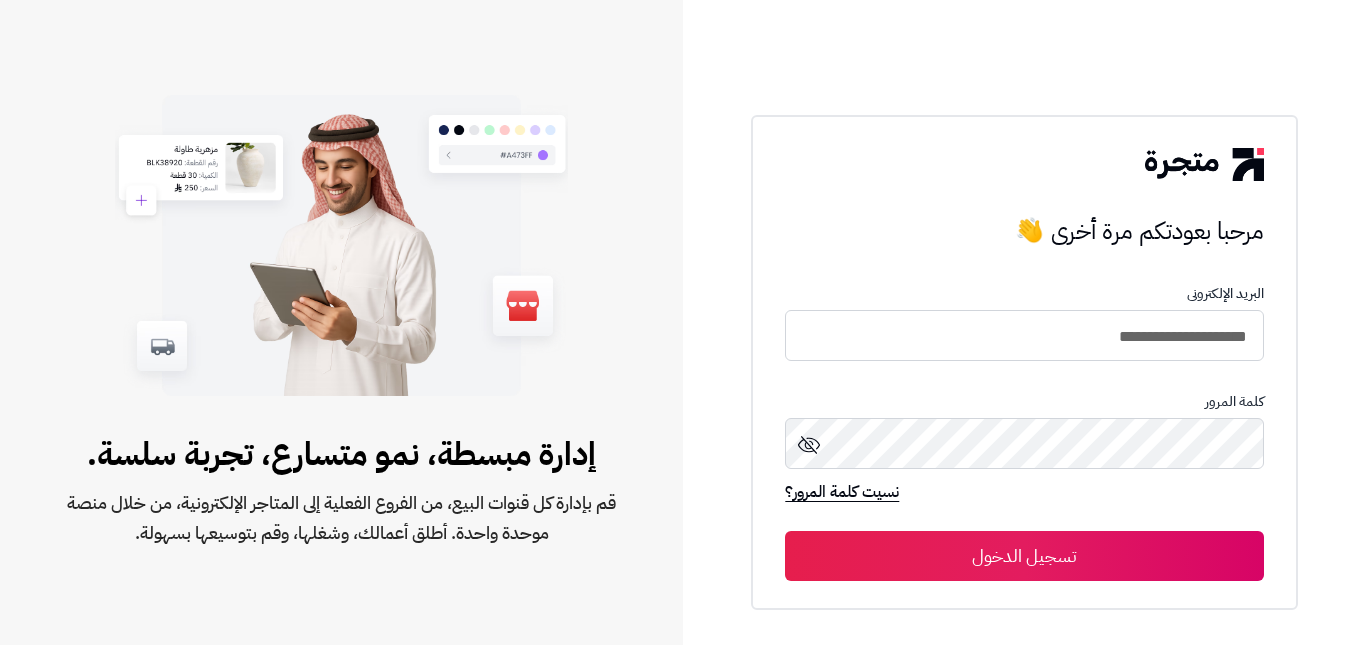 click on "تسجيل الدخول" at bounding box center [1024, 556] 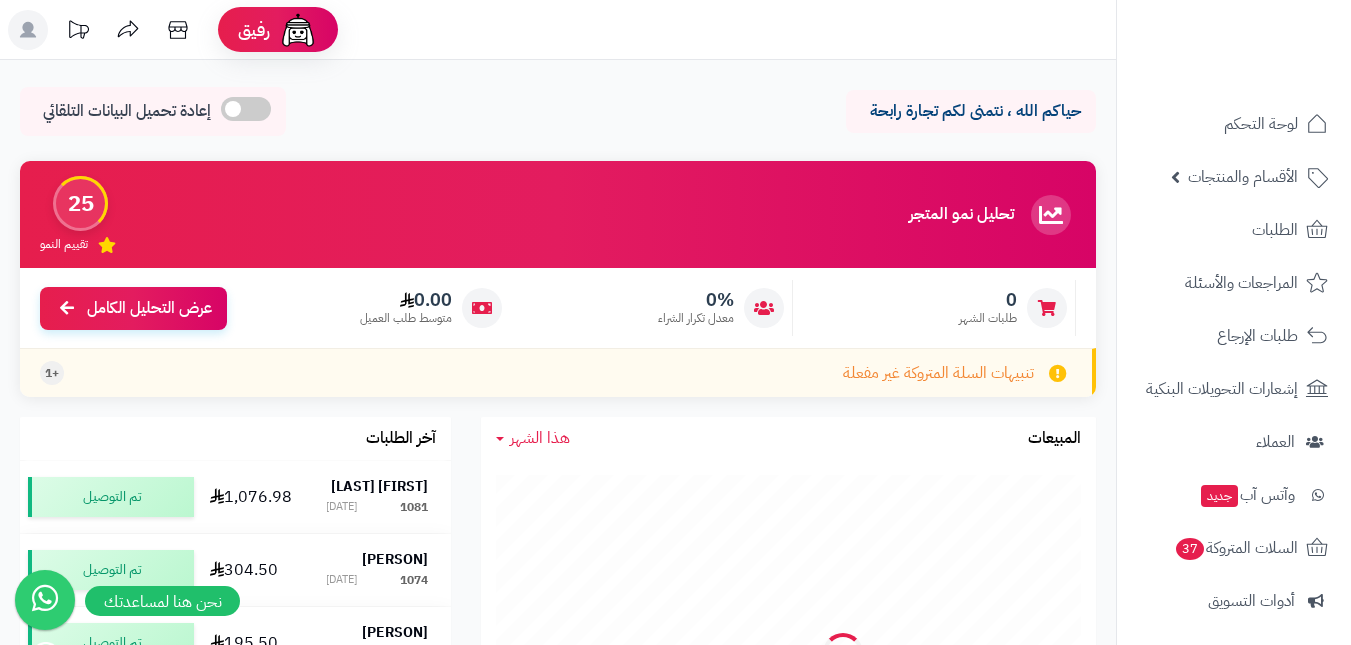 scroll, scrollTop: 0, scrollLeft: 0, axis: both 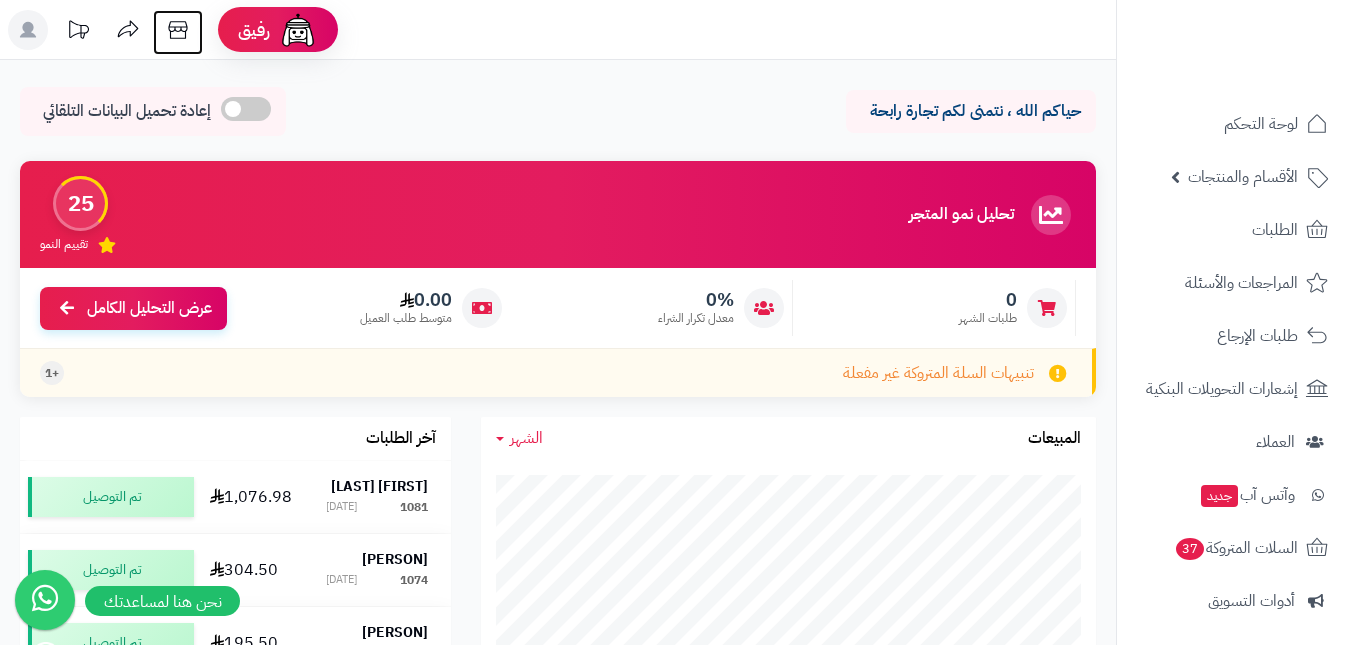 click 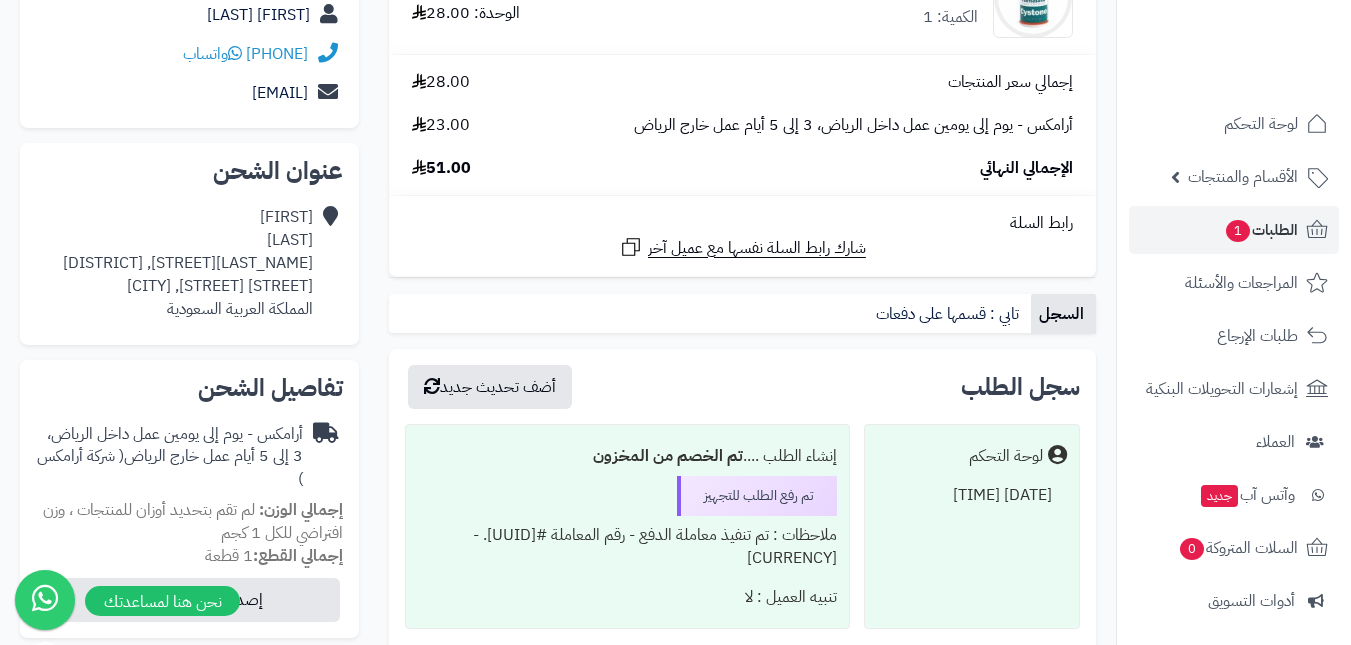 scroll, scrollTop: 0, scrollLeft: 0, axis: both 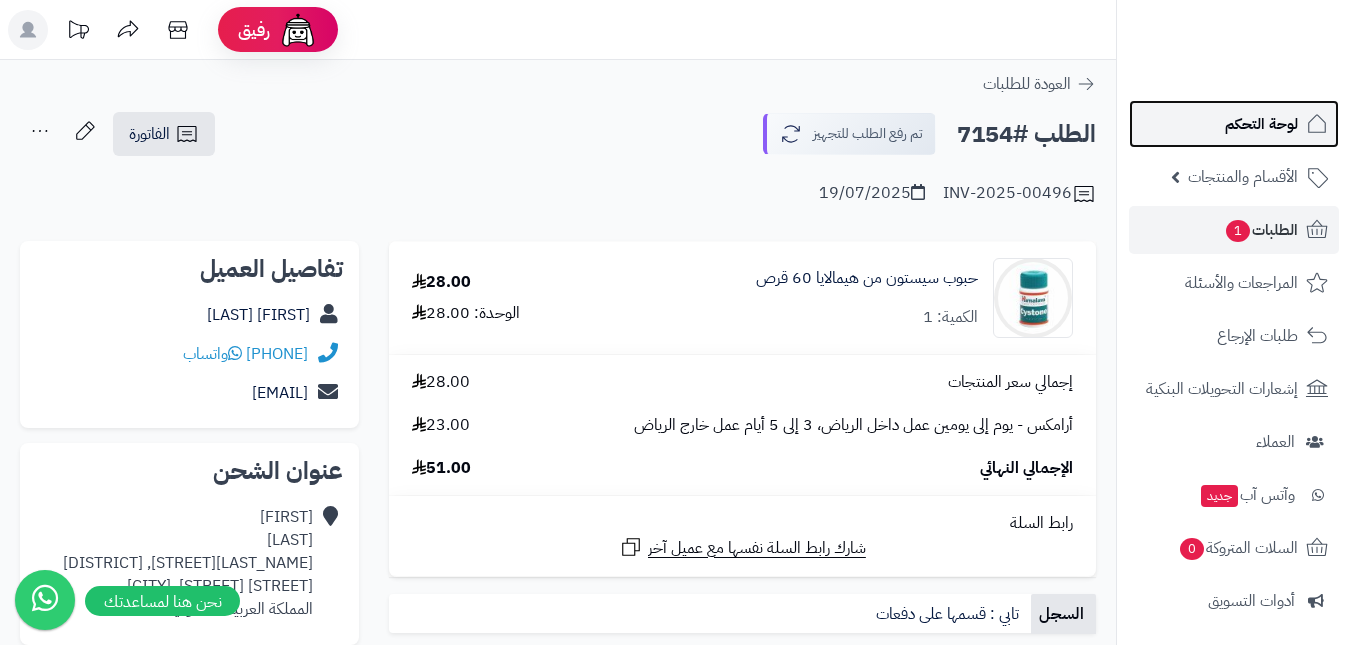 click on "لوحة التحكم" at bounding box center [1261, 124] 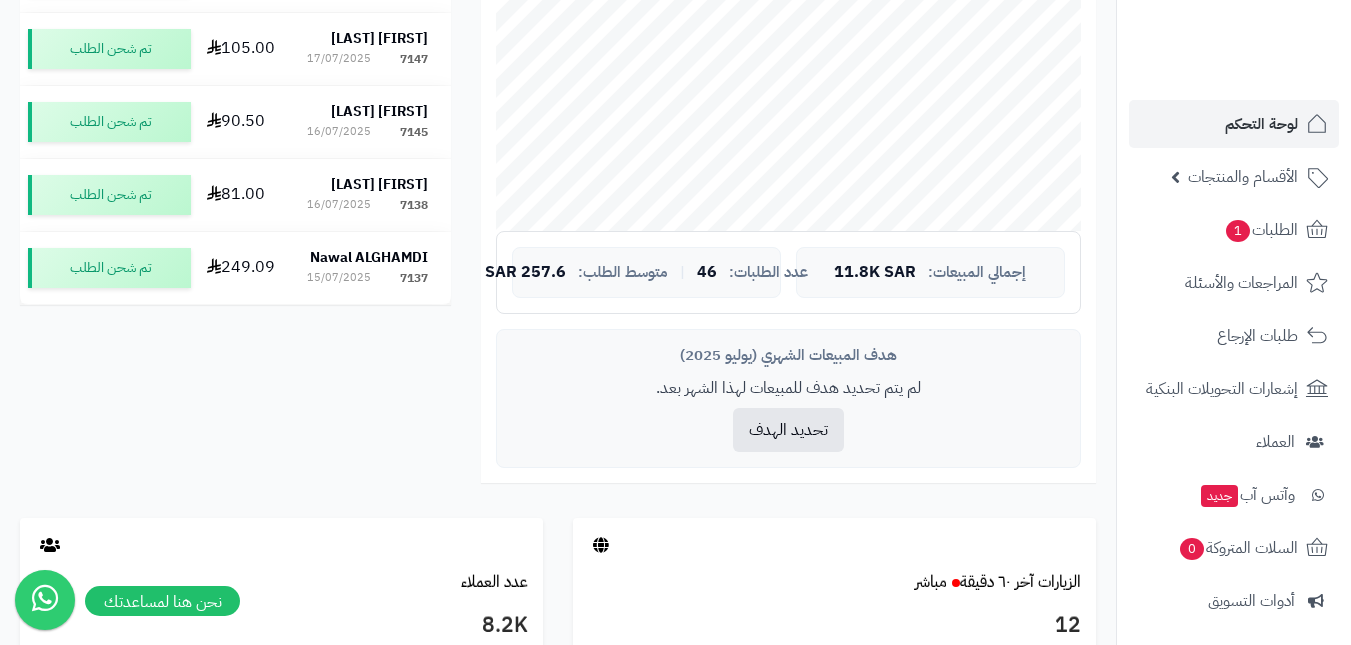 scroll, scrollTop: 600, scrollLeft: 0, axis: vertical 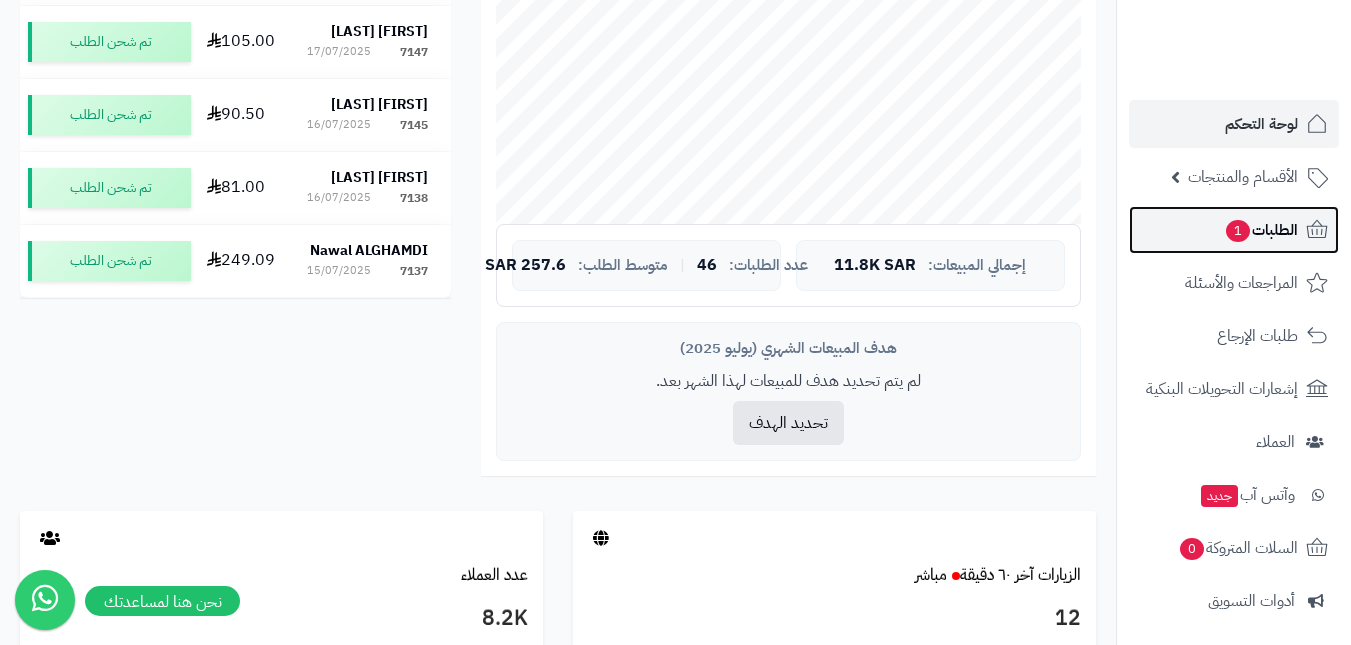 click on "الطلبات  1" at bounding box center (1234, 230) 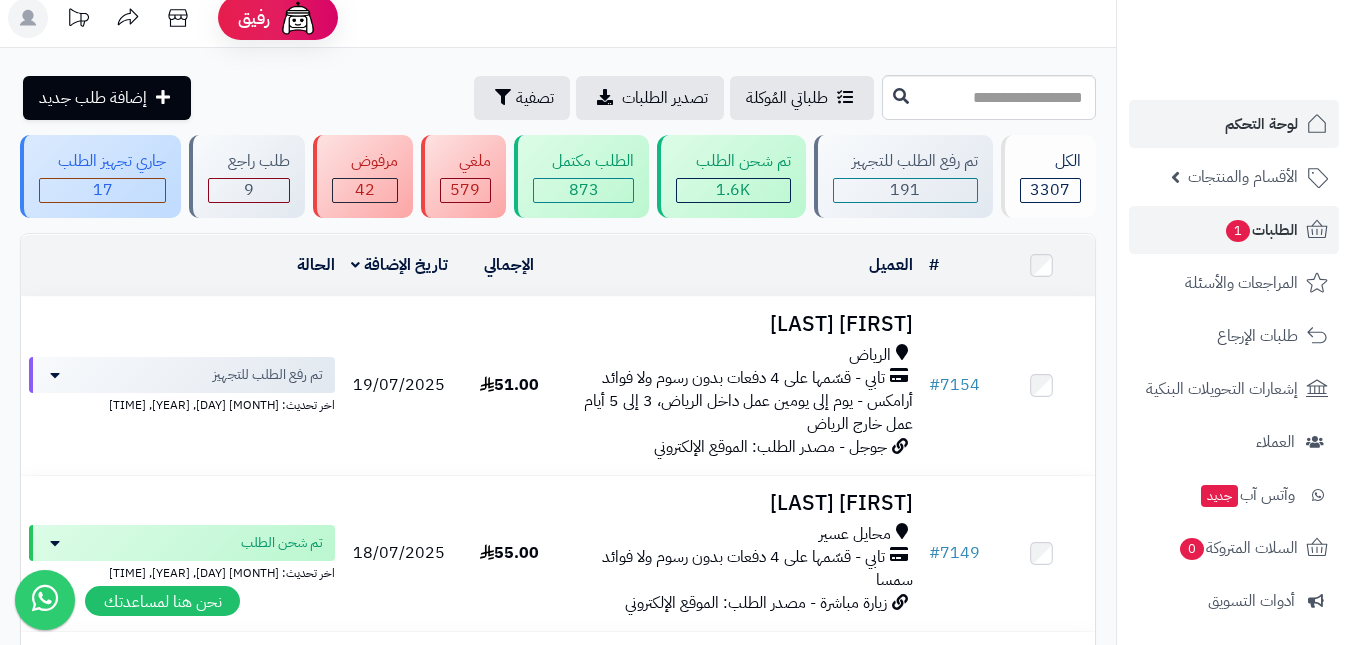 scroll, scrollTop: 0, scrollLeft: 0, axis: both 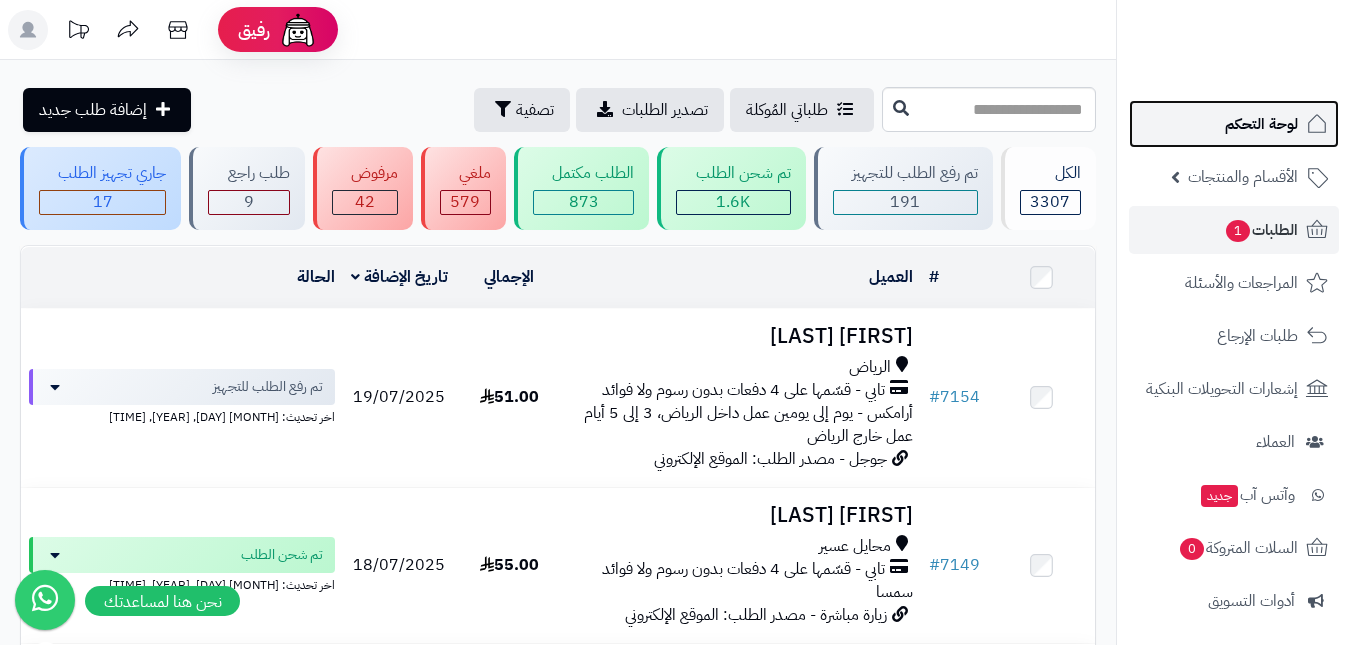 click on "لوحة التحكم" at bounding box center (1234, 124) 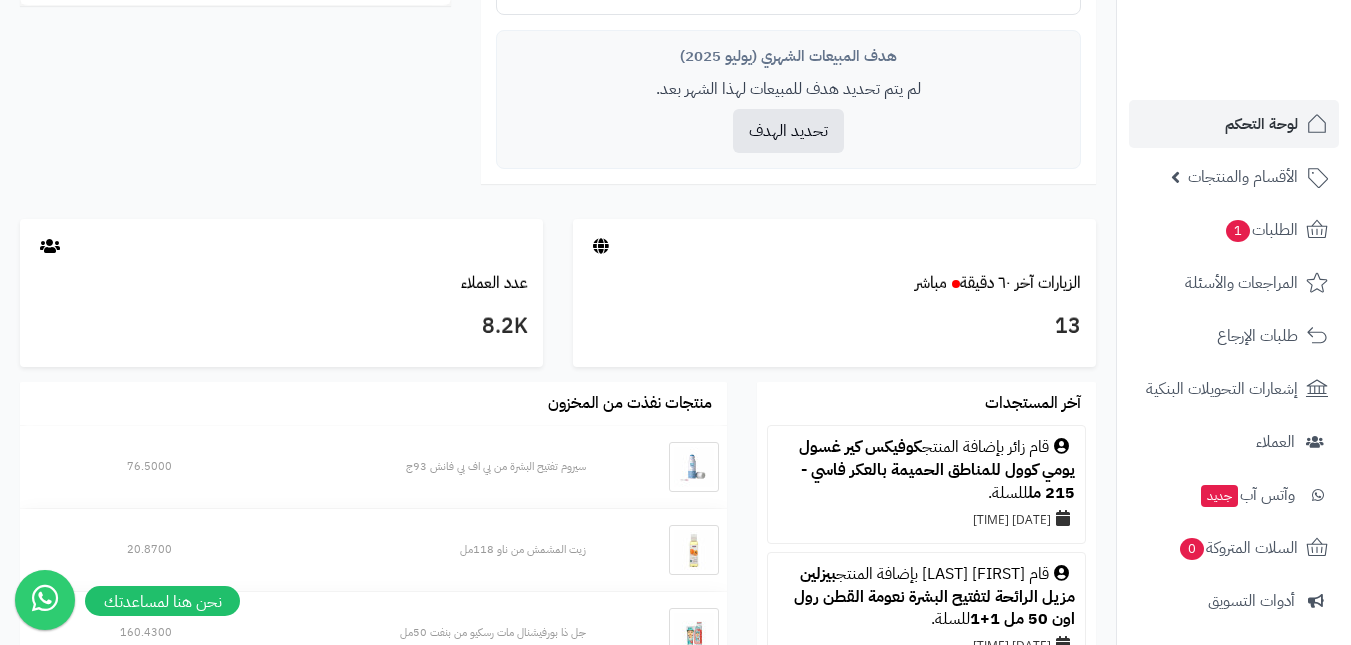 scroll, scrollTop: 1100, scrollLeft: 0, axis: vertical 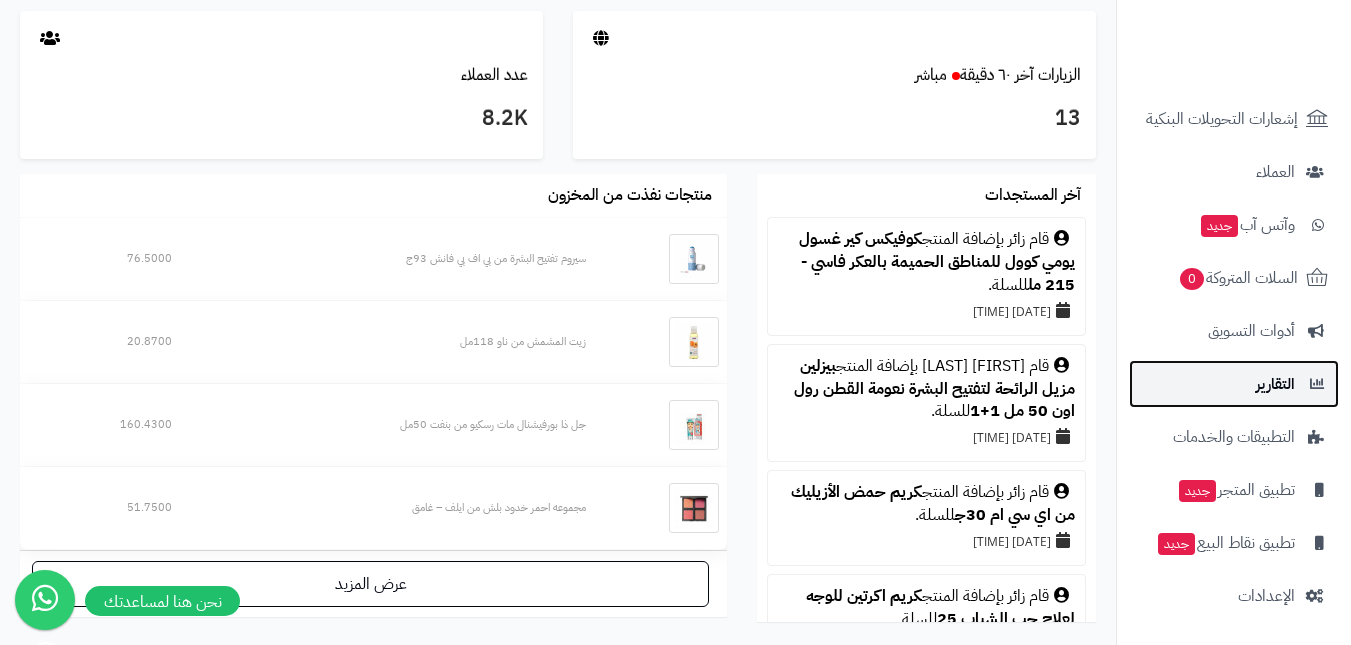click on "التقارير" at bounding box center (1234, 384) 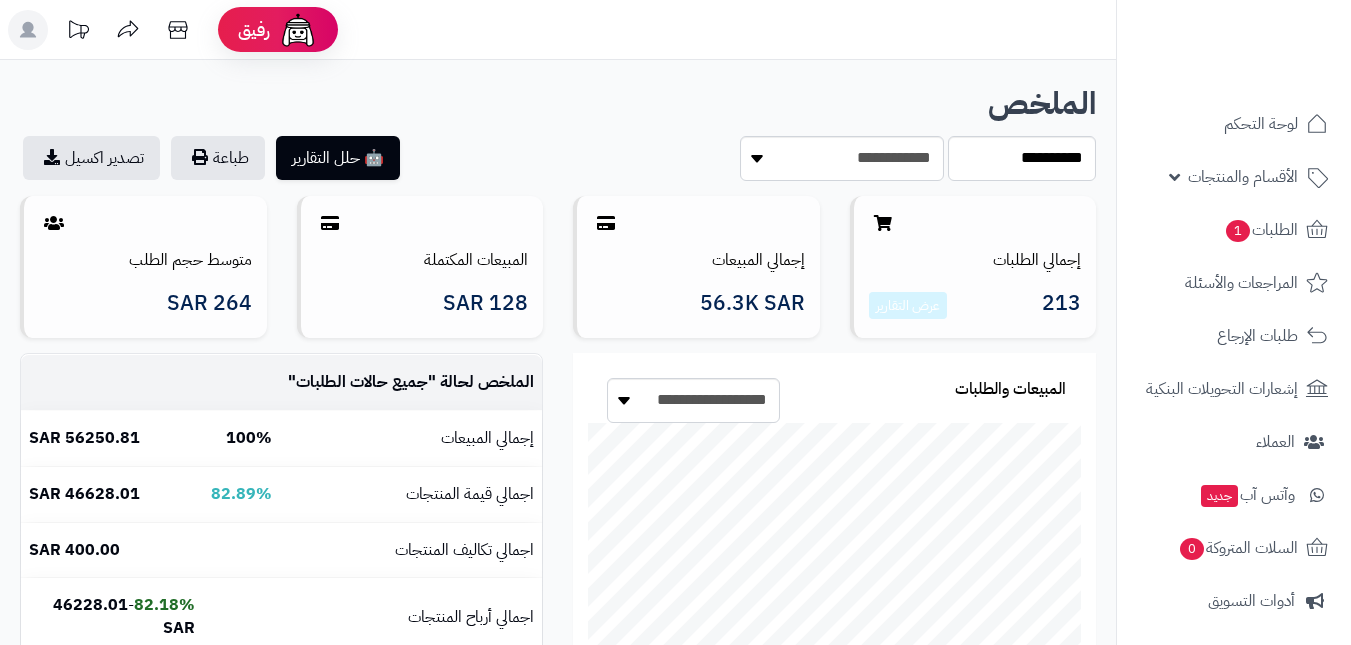 scroll, scrollTop: 0, scrollLeft: 0, axis: both 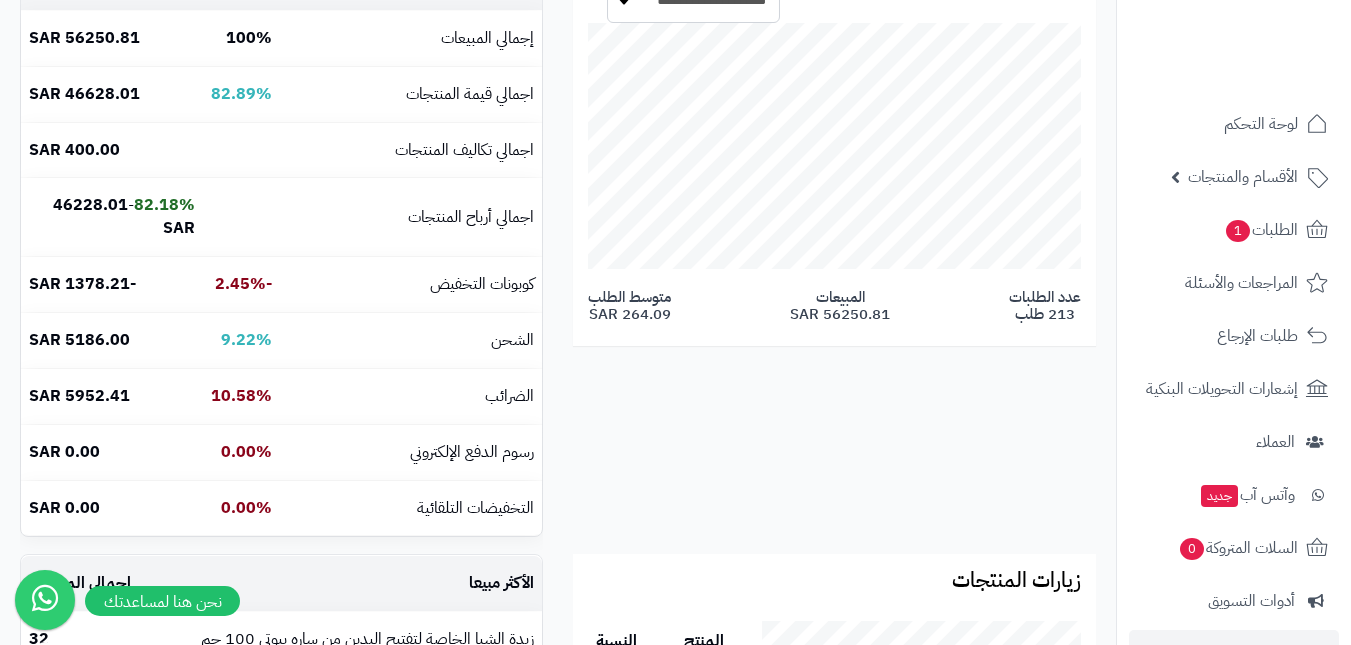 click on "لوحة التحكم
الأقسام والمنتجات
المنتجات
الأقسام
الماركات
مواصفات المنتجات
مواصفات المنتجات
أنواع المواصفات
خيارات المنتجات
الملفات الرقمية
الطلبات  1
المراجعات والأسئلة
طلبات الإرجاع
إشعارات التحويلات البنكية
العملاء
وآتس آب  جديد
السلات المتروكة  0
أدوات التسويق
التقارير
التطبيقات والخدمات
تطبيق المتجر    جديد
تطبيق نقاط البيع    جديد
الإعدادات" at bounding box center (1233, 347) 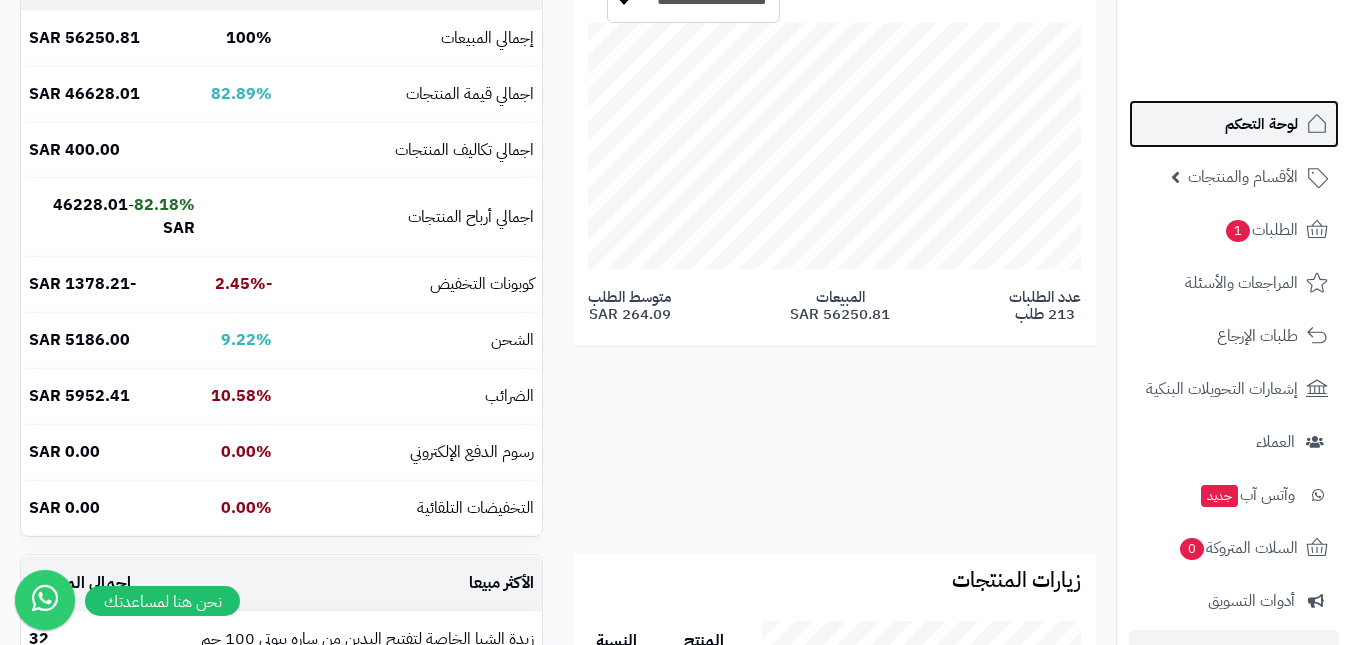 click on "لوحة التحكم" at bounding box center [1261, 124] 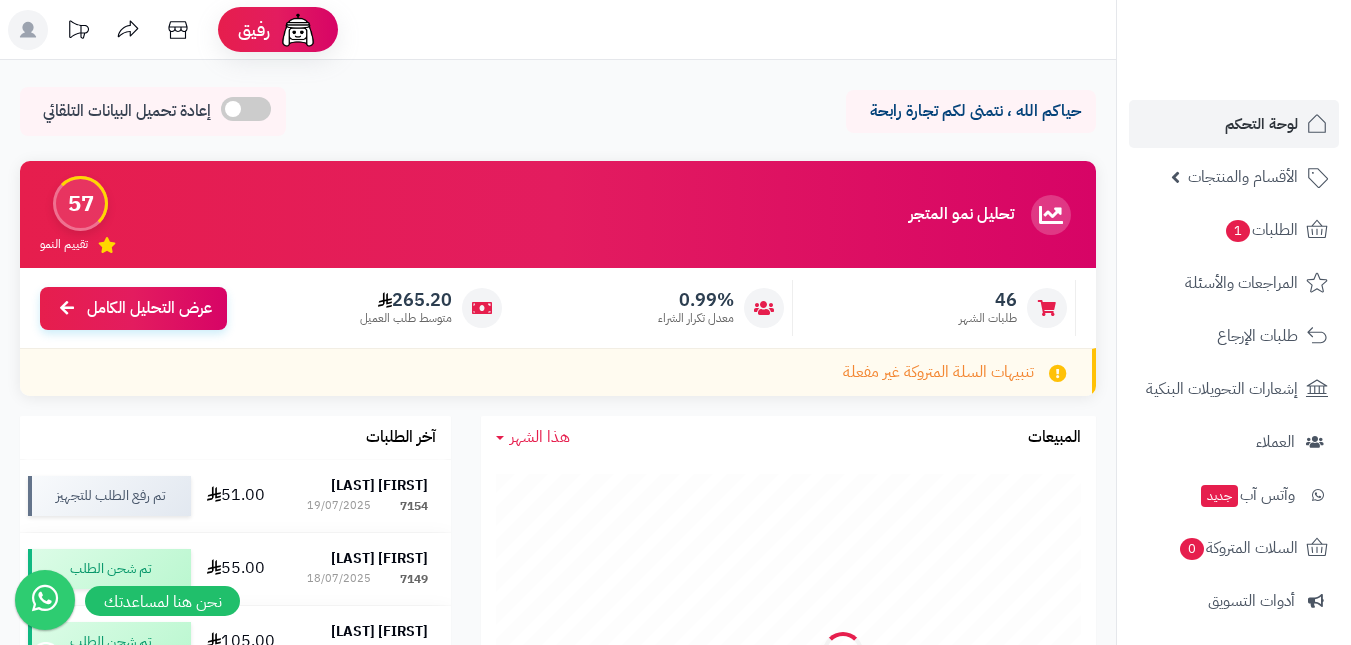 scroll, scrollTop: 0, scrollLeft: 0, axis: both 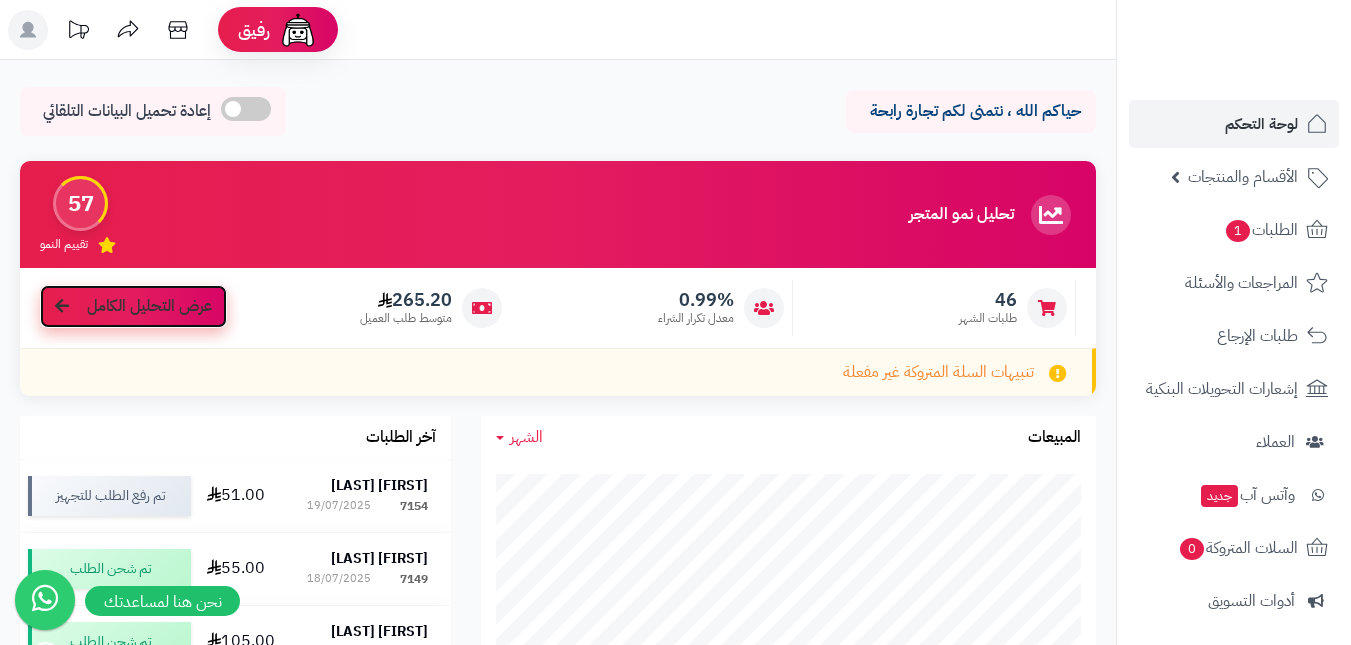 click on "عرض التحليل الكامل" at bounding box center [149, 306] 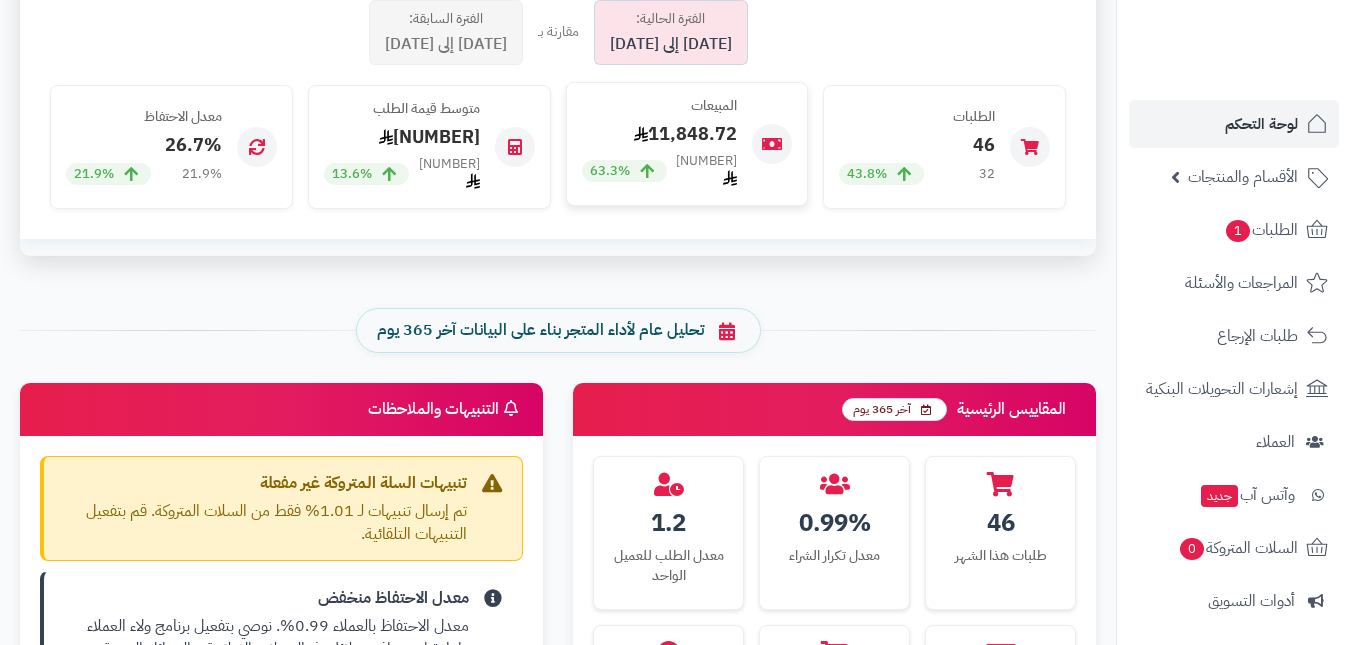 scroll, scrollTop: 400, scrollLeft: 0, axis: vertical 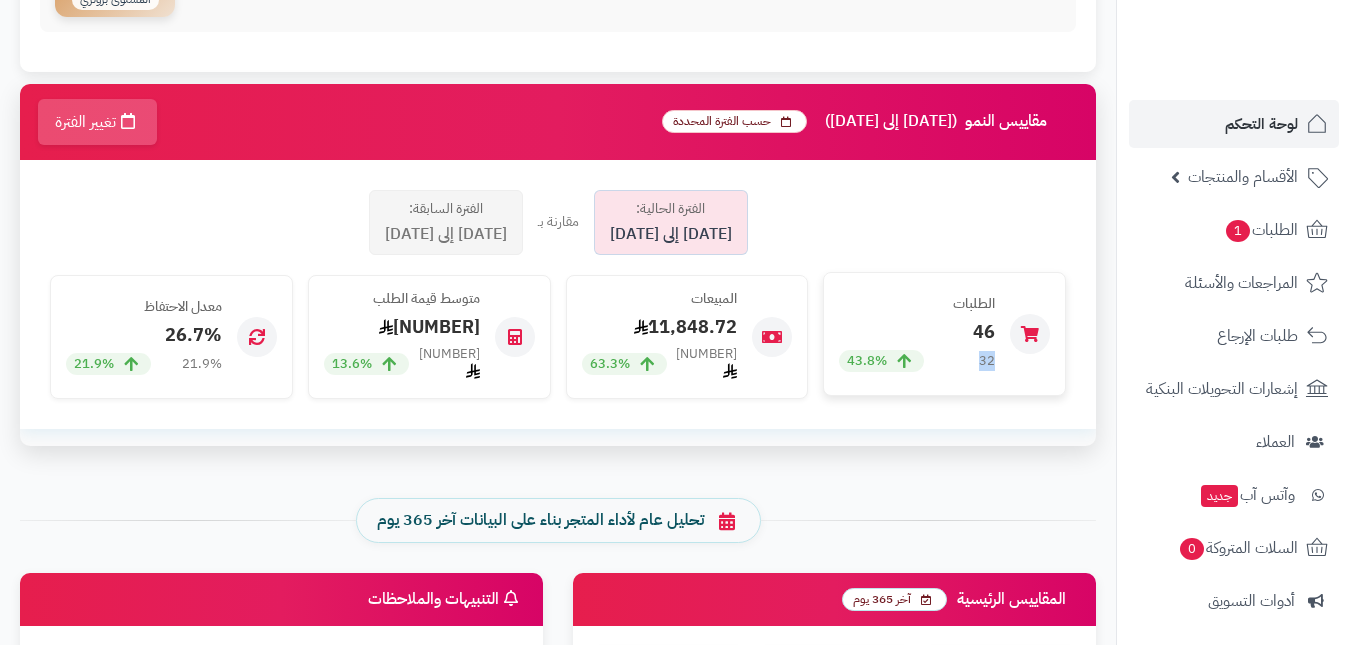 drag, startPoint x: 1001, startPoint y: 351, endPoint x: 966, endPoint y: 356, distance: 35.35534 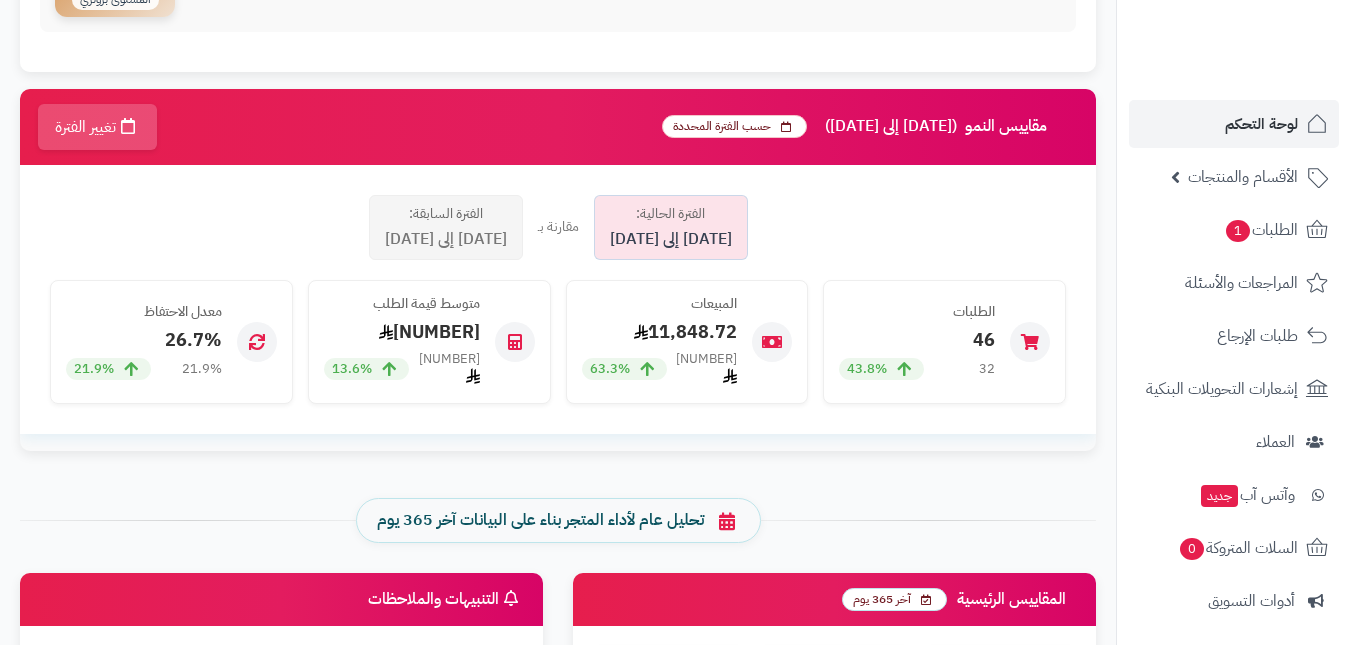click on "تحليل عام لأداء المتجر بناء على البيانات  آخر 365 يوم" at bounding box center (558, 520) 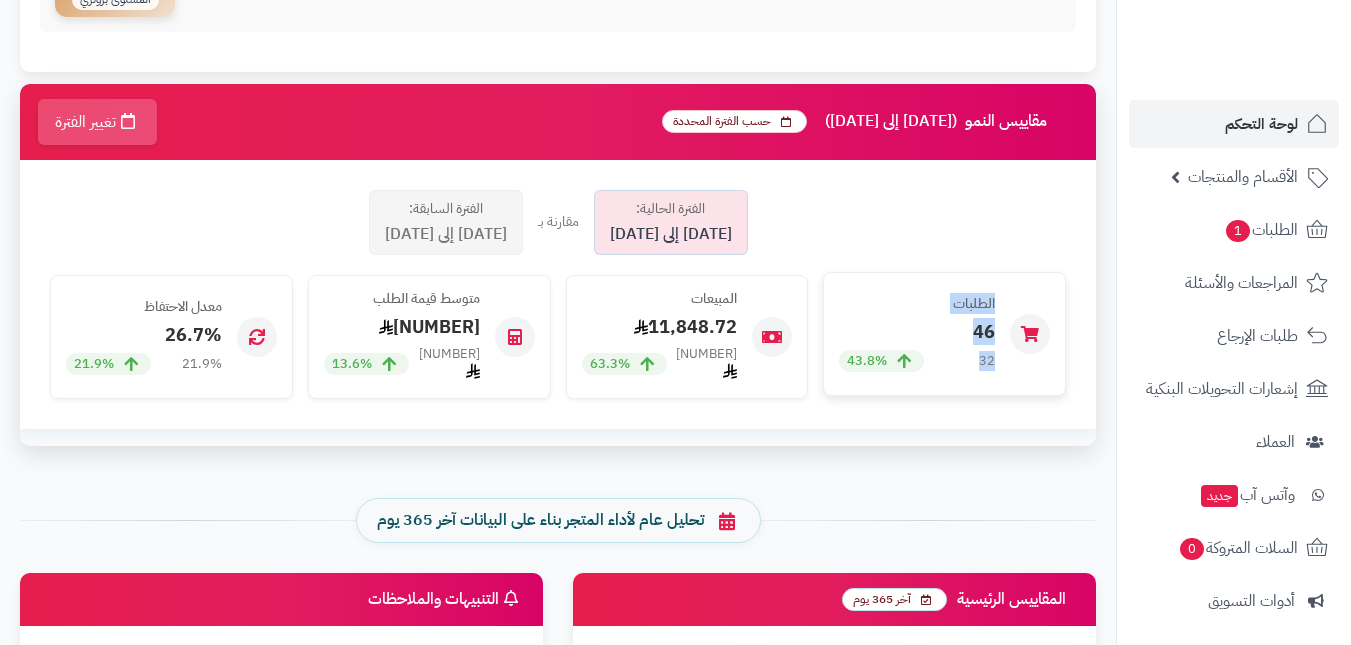 drag, startPoint x: 1008, startPoint y: 350, endPoint x: 957, endPoint y: 356, distance: 51.351727 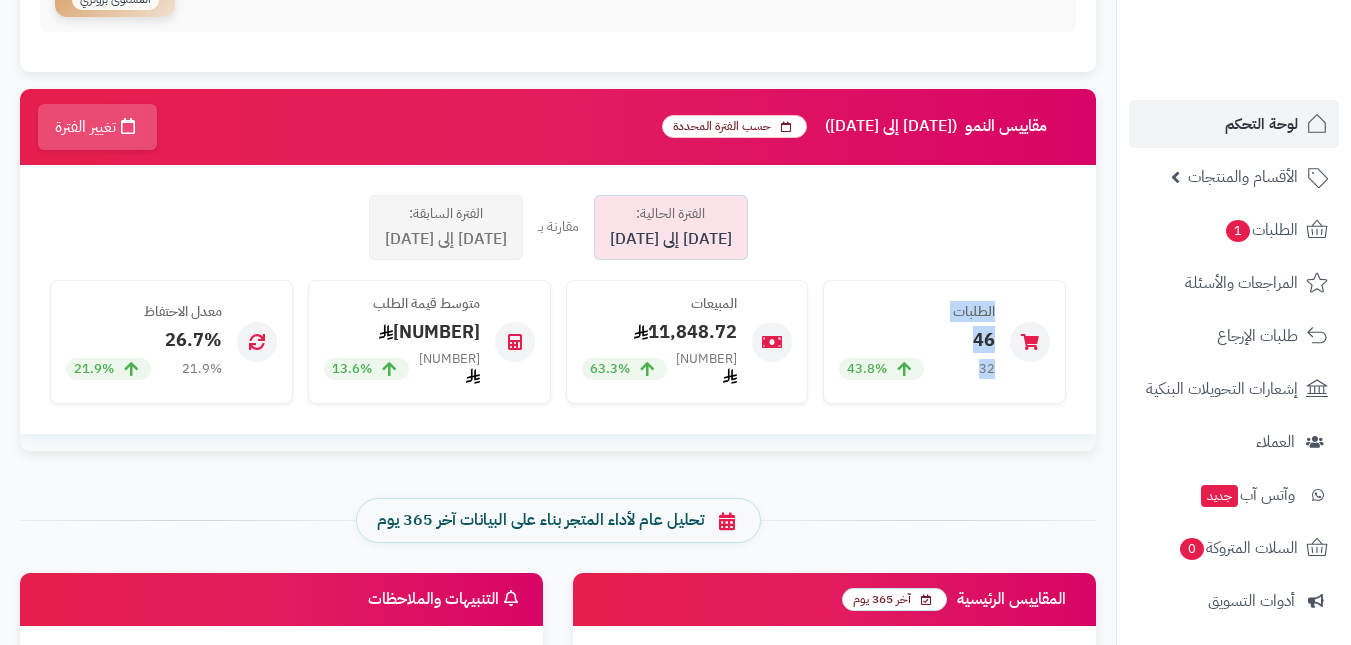 click on "مقاييس النمو
(2025-07-01 إلى 2025-07-19)
حسب الفترة المحددة
تغيير الفترة
الفترة الحالية:      2025-07-01 إلى 2025-07-19       مقارنة بـ         الفترة السابقة:      2025-06-01 إلى 2025-06-19                       الطلبات             46                 32                                43.8%                                            المبيعات             [NUMBER]                  [NUMBER]                                 63.3%                                            متوسط قيمة الطلب             [NUMBER]                  [NUMBER]                                 13.6%                                            معدل الاحتفاظ             26.7%                 21.9%                                21.9%" at bounding box center [558, 278] 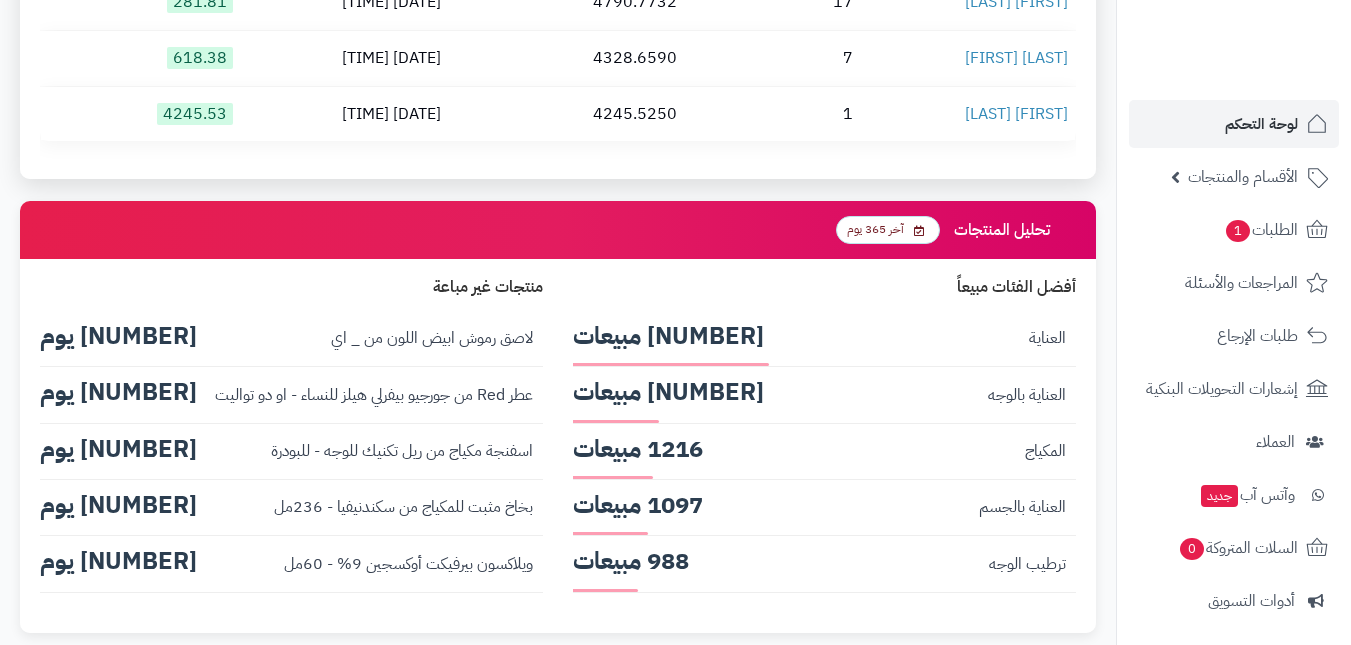 scroll, scrollTop: 3500, scrollLeft: 0, axis: vertical 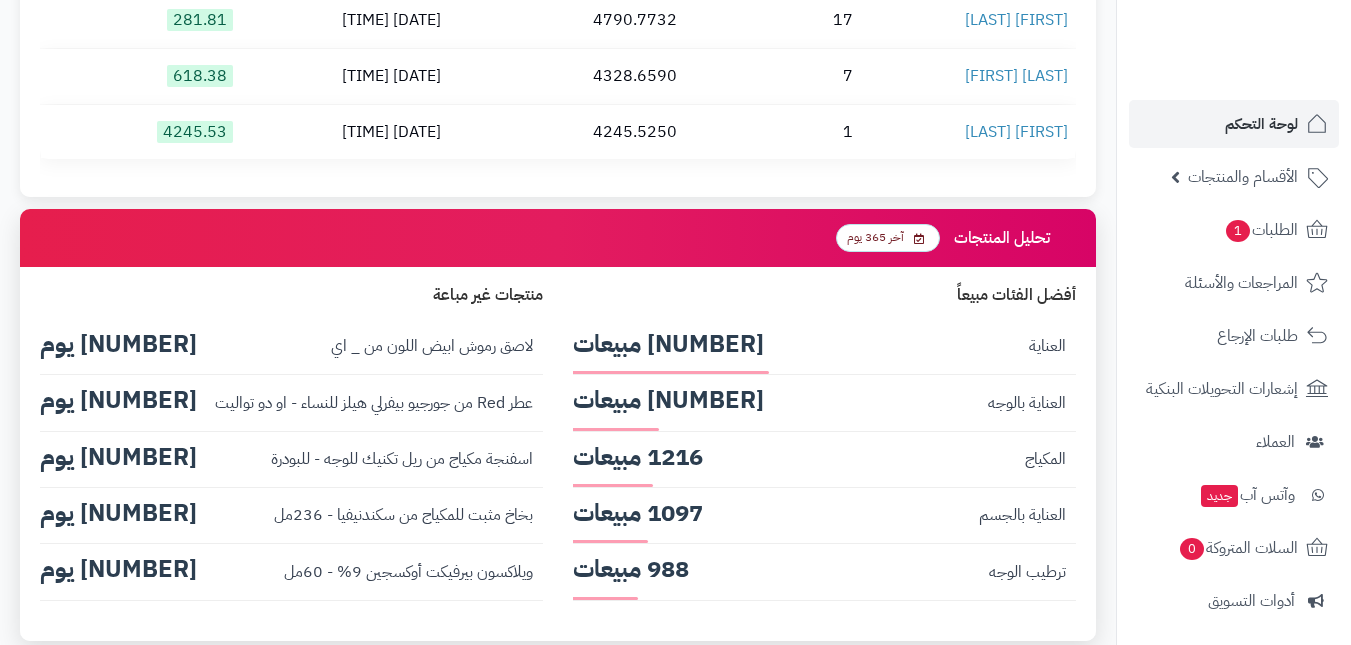 click on "آخر 365 يوم" at bounding box center [888, 237] 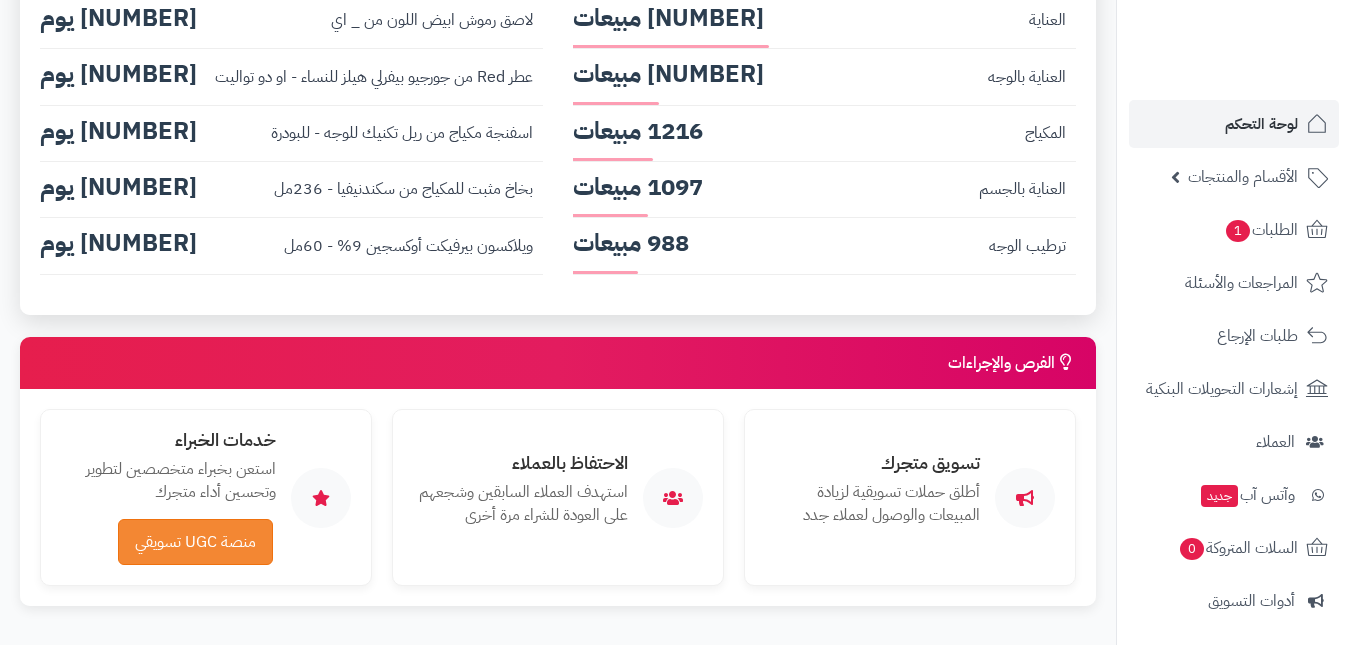 scroll, scrollTop: 3828, scrollLeft: 0, axis: vertical 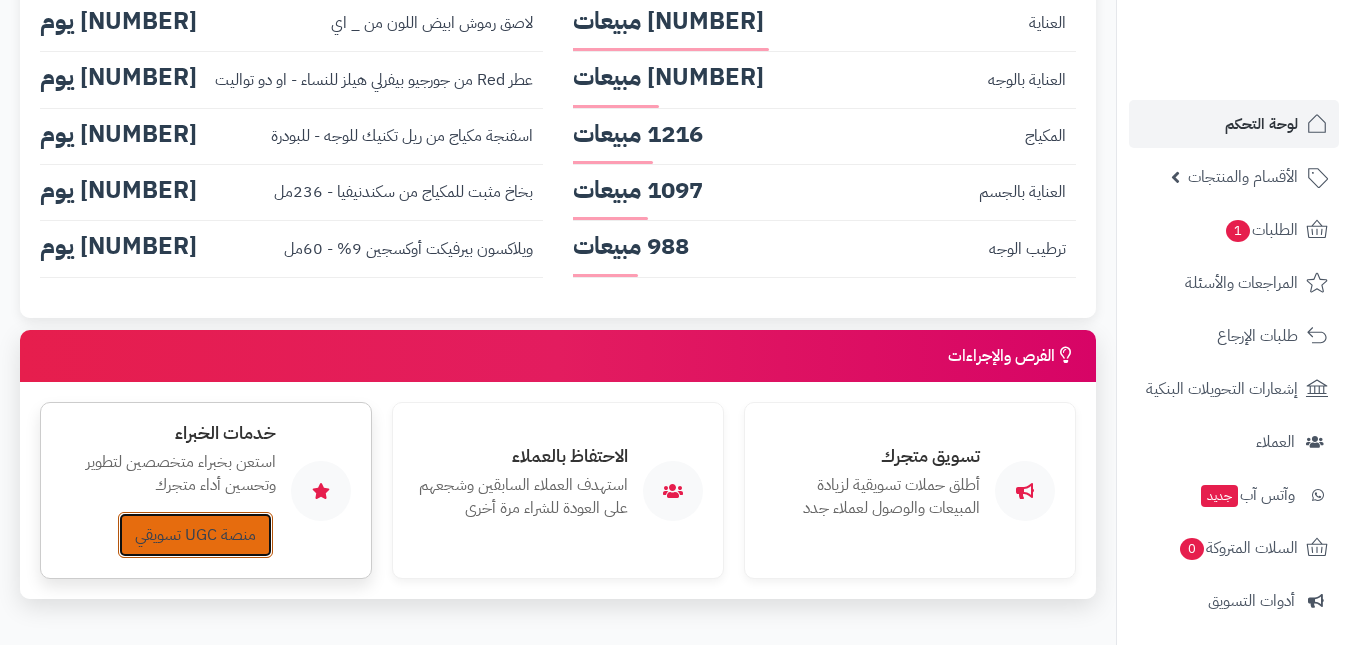 click on "منصة UGC تسويقي" at bounding box center (195, 535) 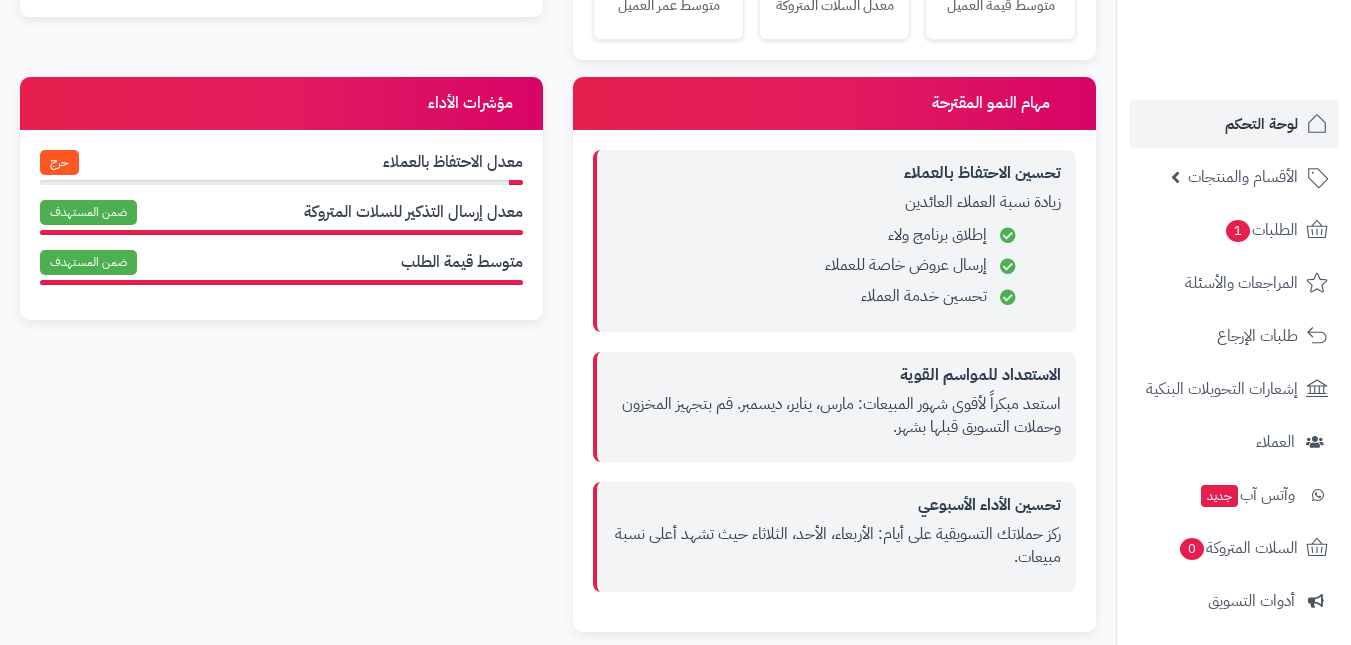 scroll, scrollTop: 1028, scrollLeft: 0, axis: vertical 